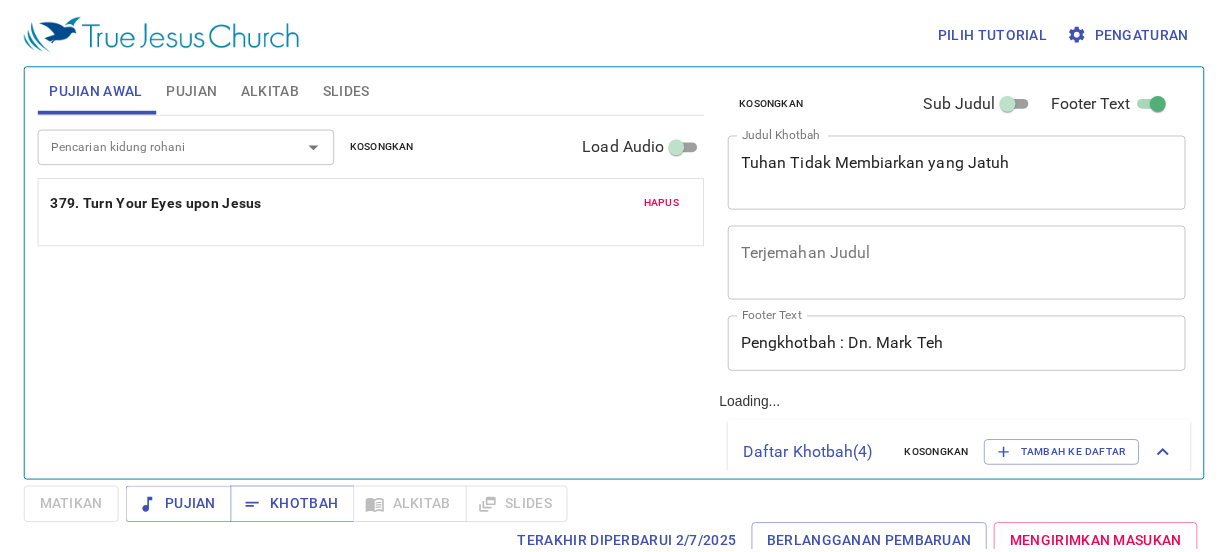 scroll, scrollTop: 0, scrollLeft: 0, axis: both 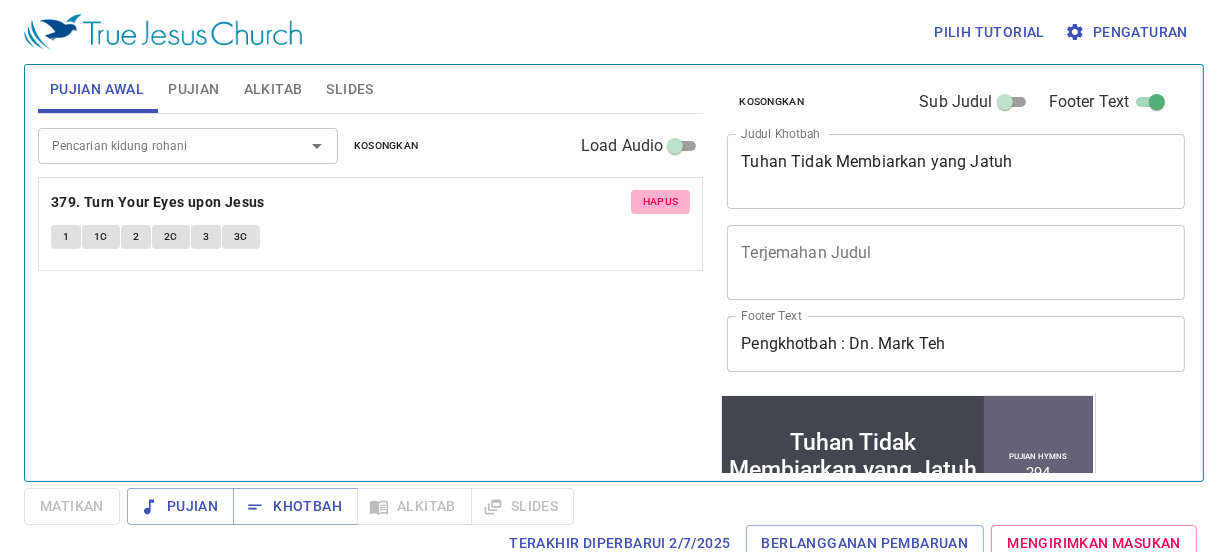 click on "Hapus" at bounding box center (661, 202) 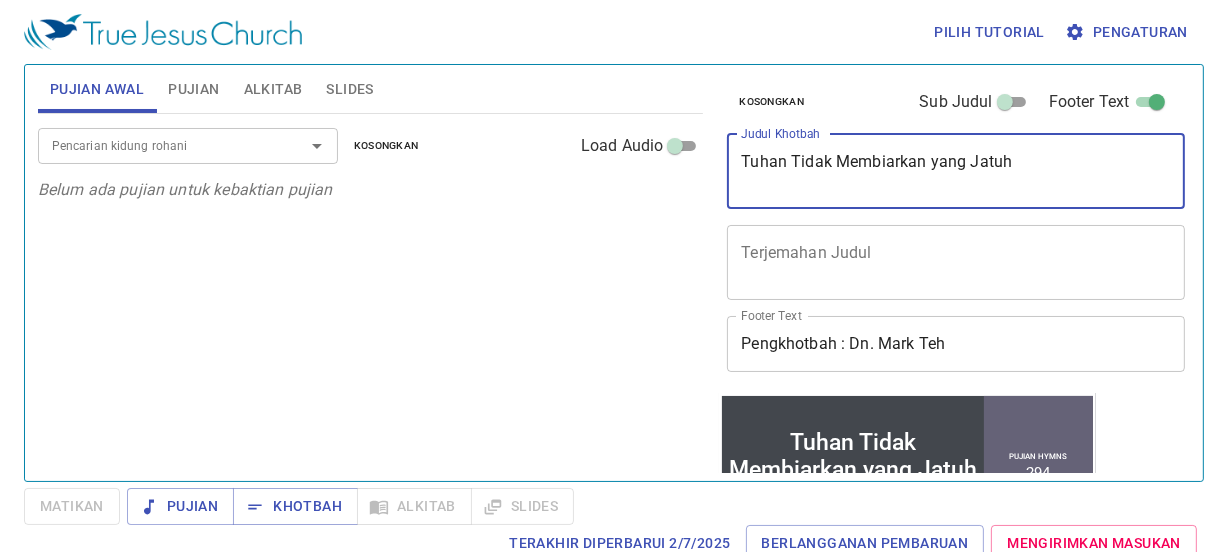 drag, startPoint x: 1035, startPoint y: 157, endPoint x: 553, endPoint y: 158, distance: 482.00104 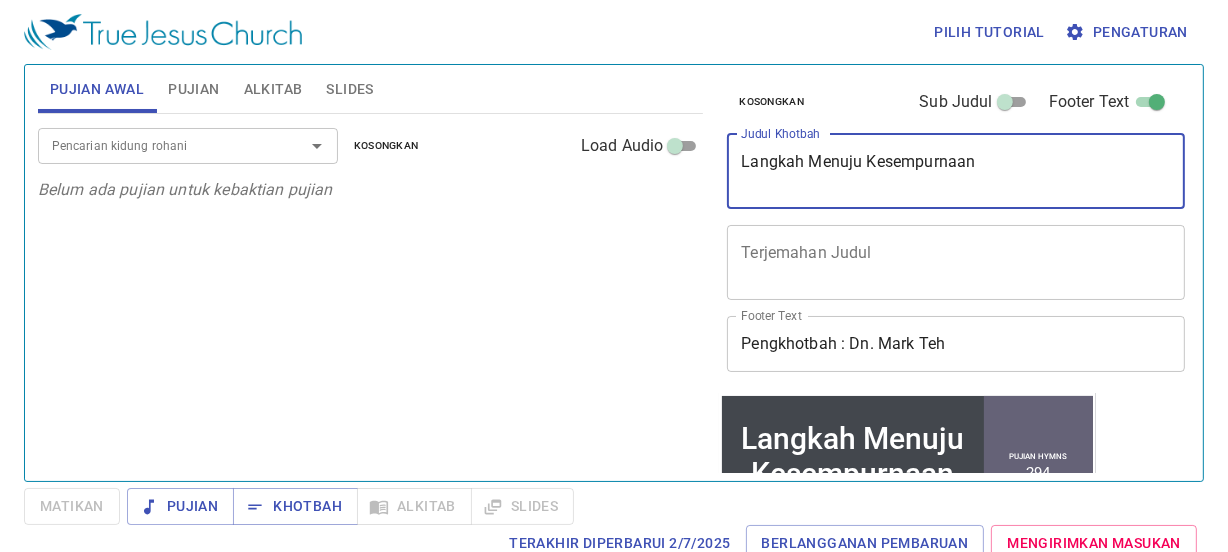 type on "Langkah Menuju Kesempurnaan" 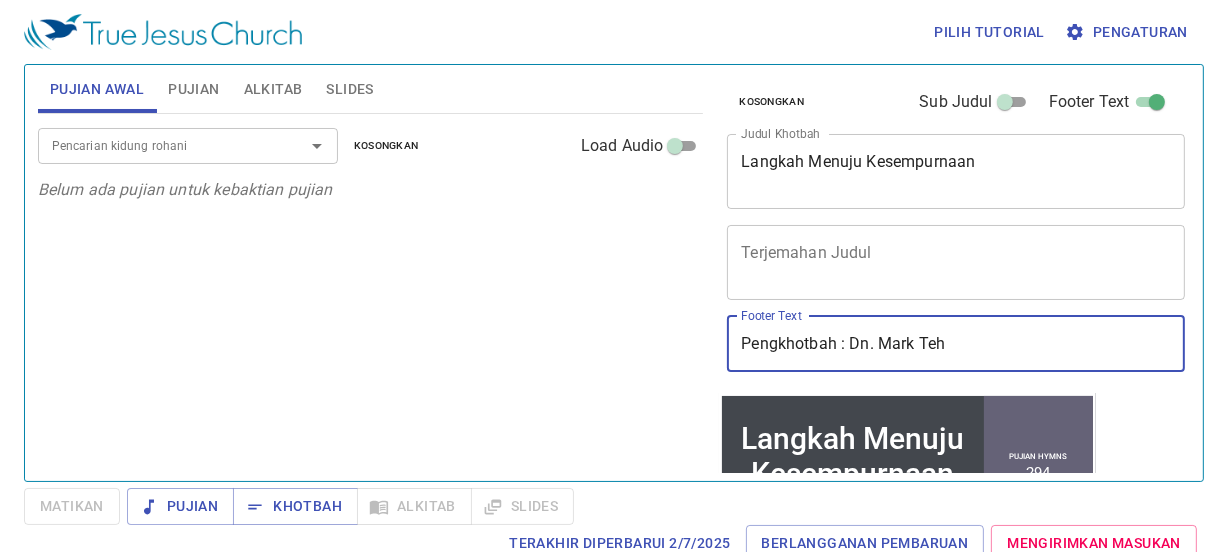 drag, startPoint x: 951, startPoint y: 347, endPoint x: 857, endPoint y: 349, distance: 94.02127 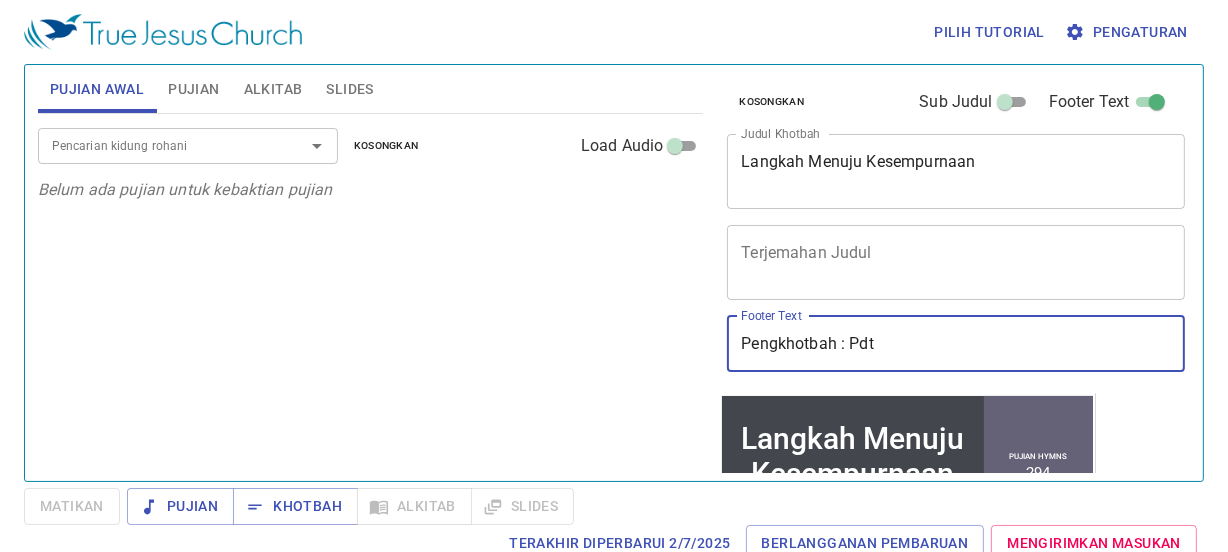 type on "Pengkhotbah : Pdt. Maleakhi Linggin" 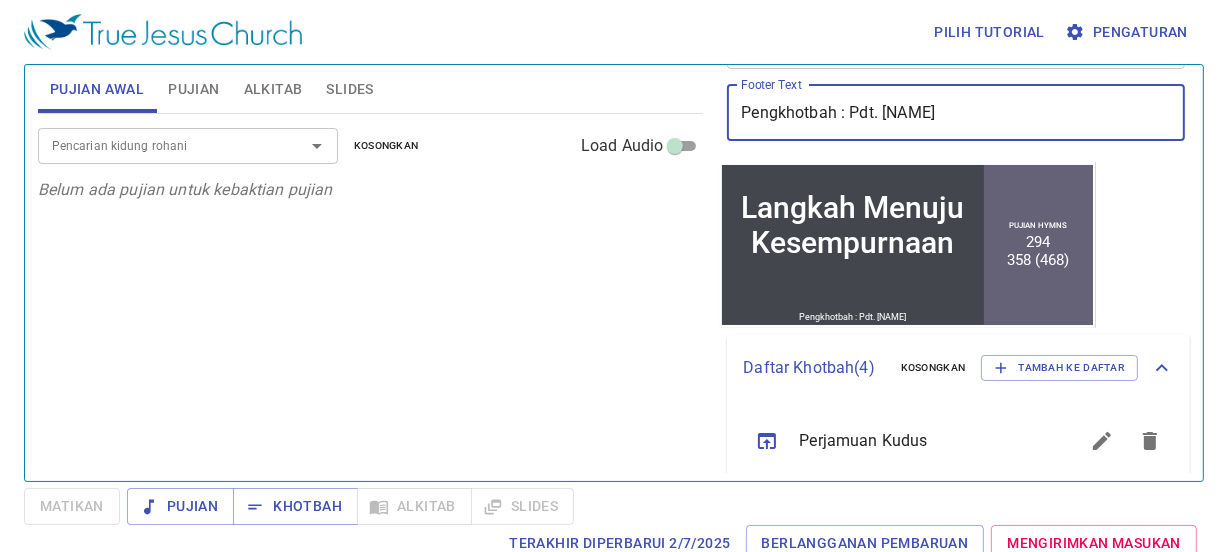 scroll, scrollTop: 223, scrollLeft: 0, axis: vertical 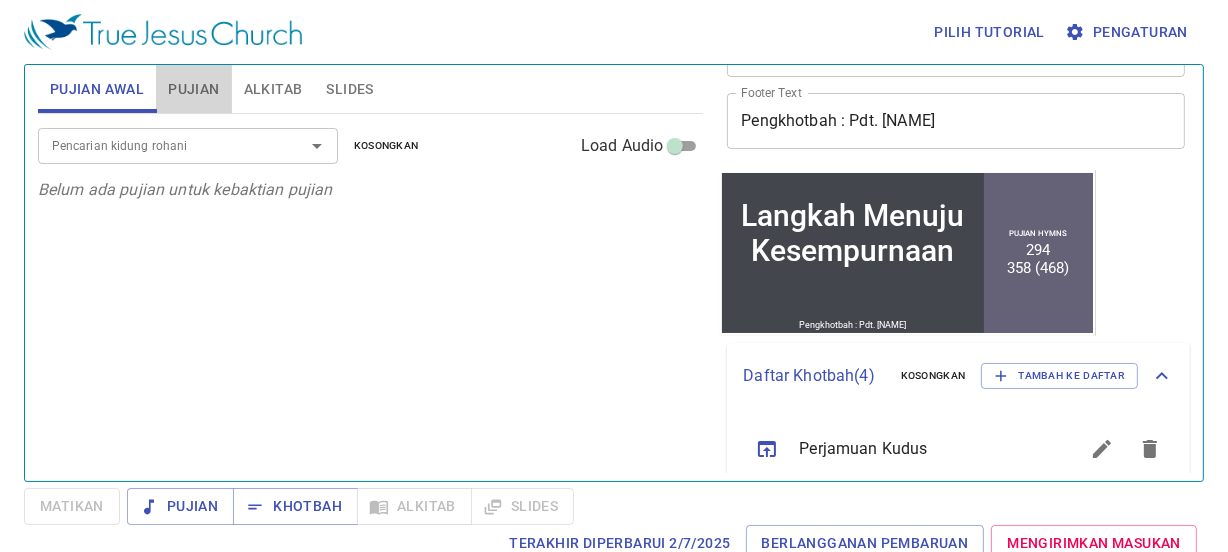 click on "Pujian" at bounding box center [193, 89] 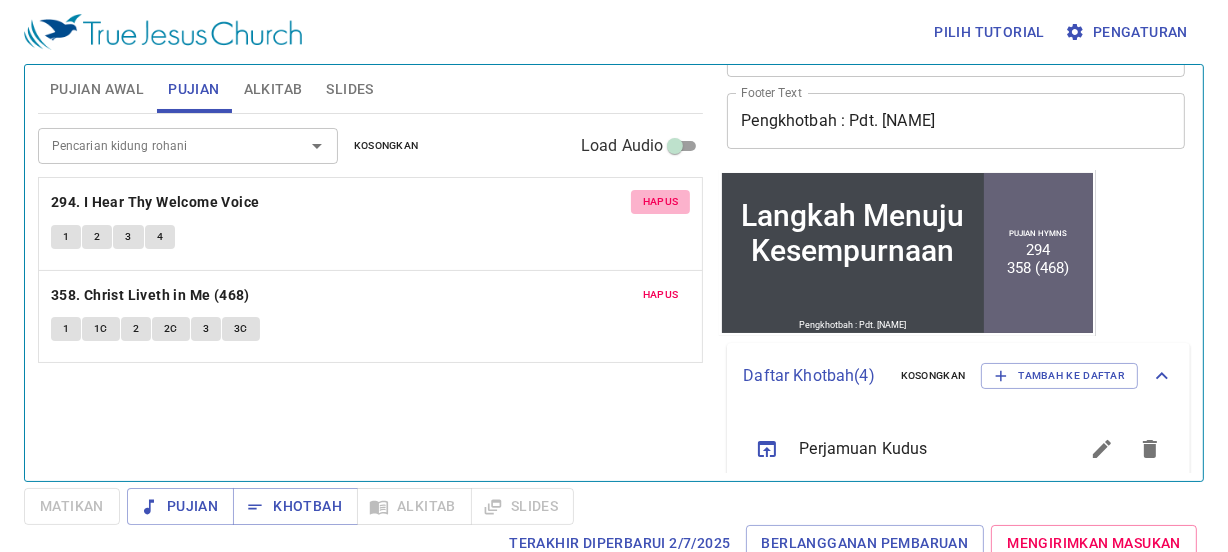 click on "Hapus" at bounding box center (661, 202) 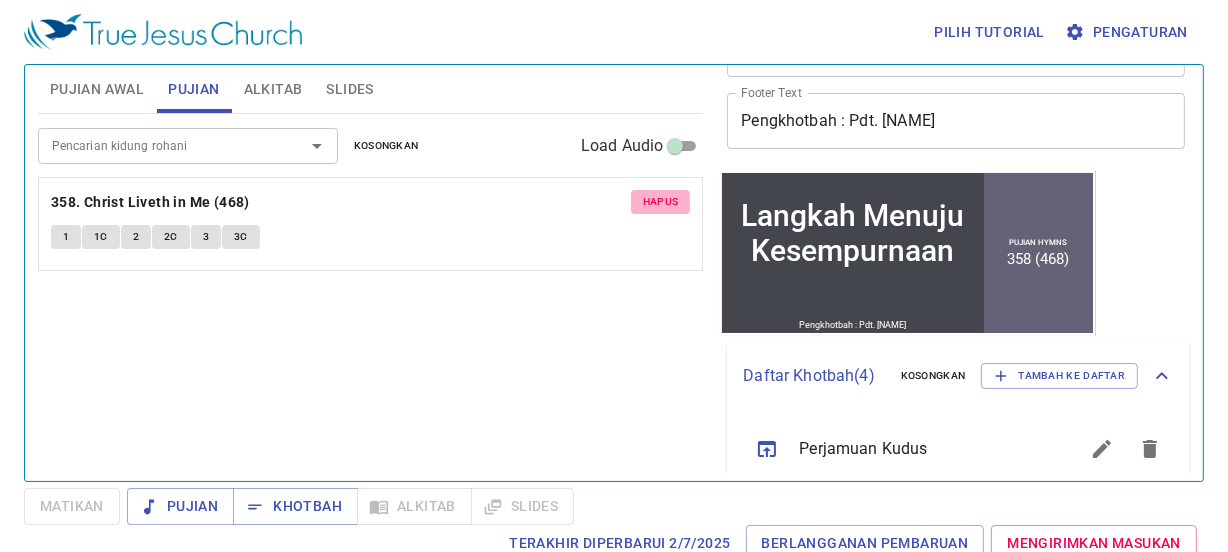 click on "Hapus" at bounding box center [661, 202] 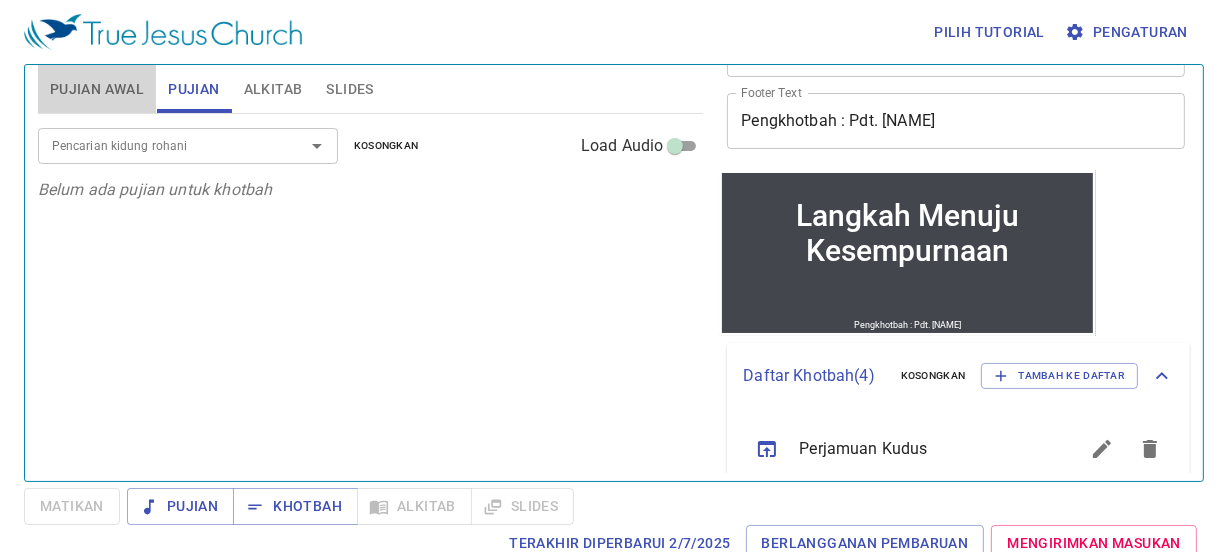 click on "Pujian Awal" at bounding box center [97, 89] 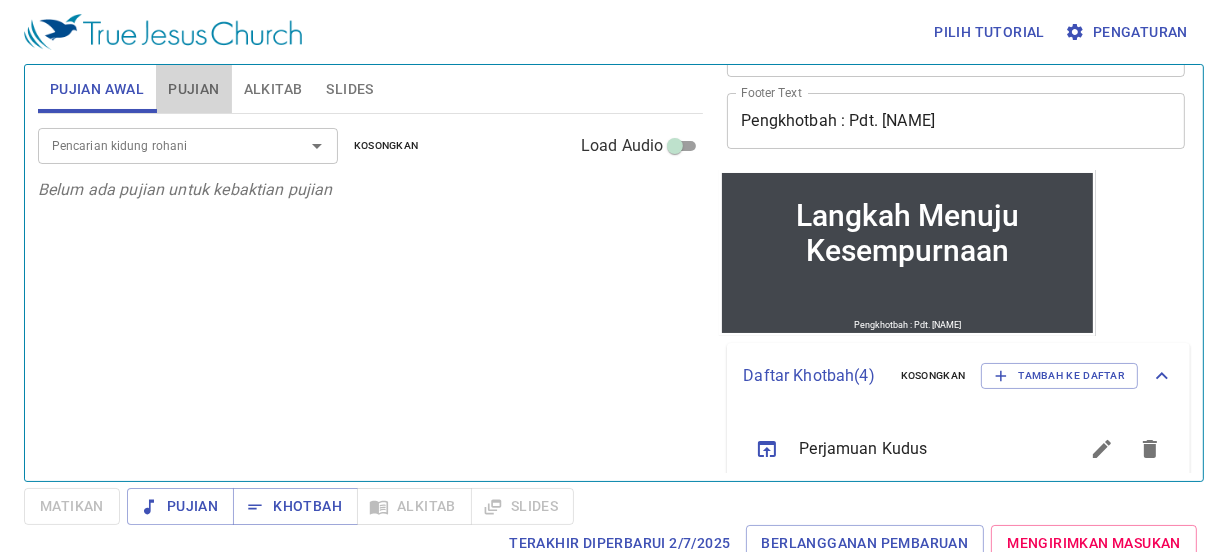 click on "Pujian" at bounding box center (193, 89) 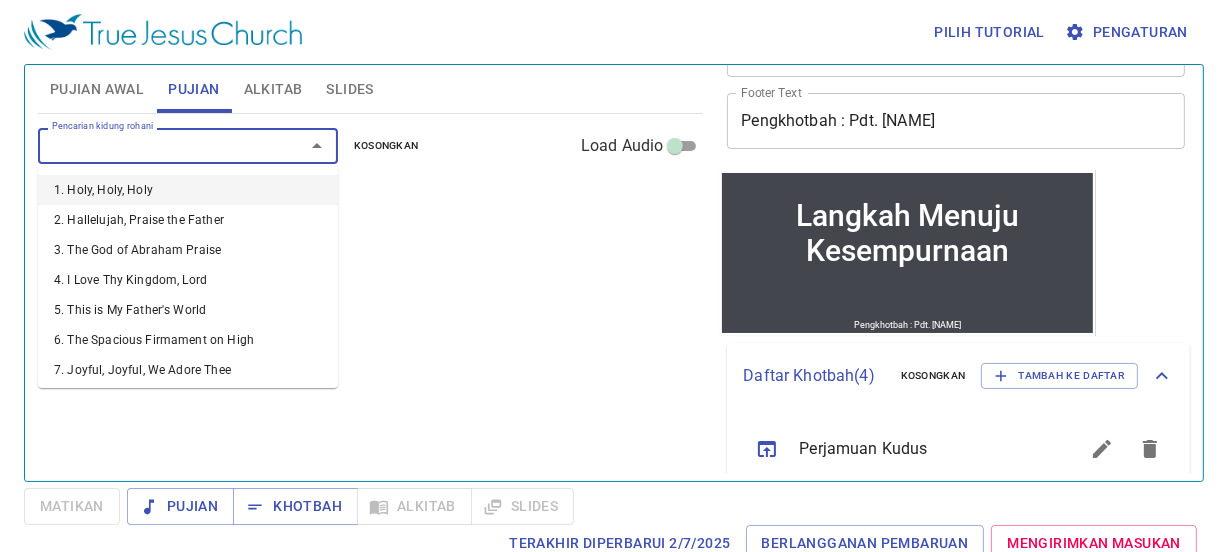 click on "Pencarian kidung rohani" at bounding box center (158, 145) 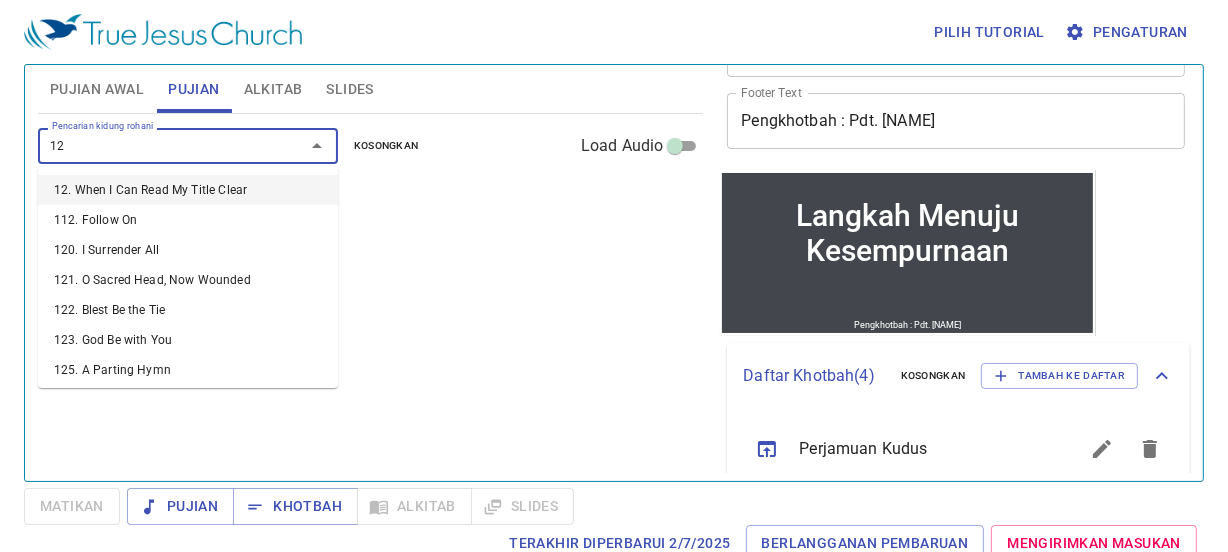 type on "128" 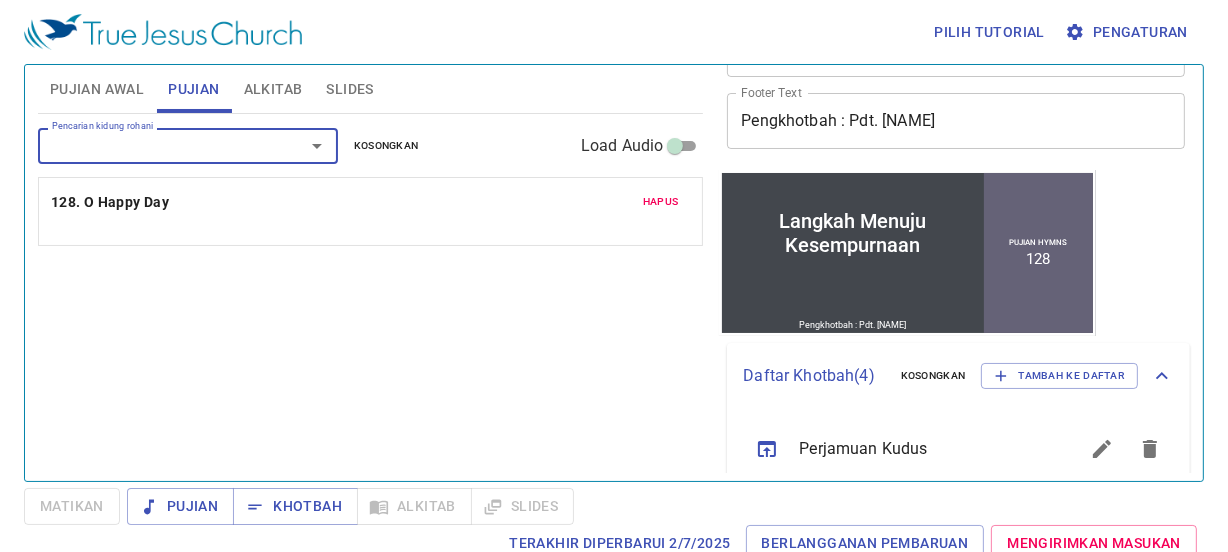 type on "1" 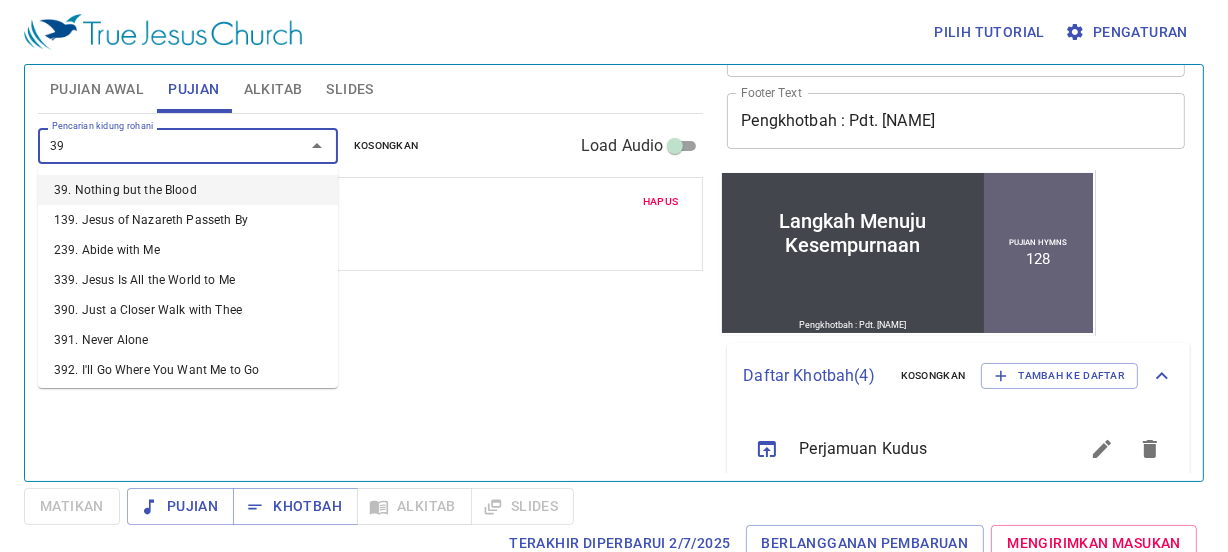 type on "395" 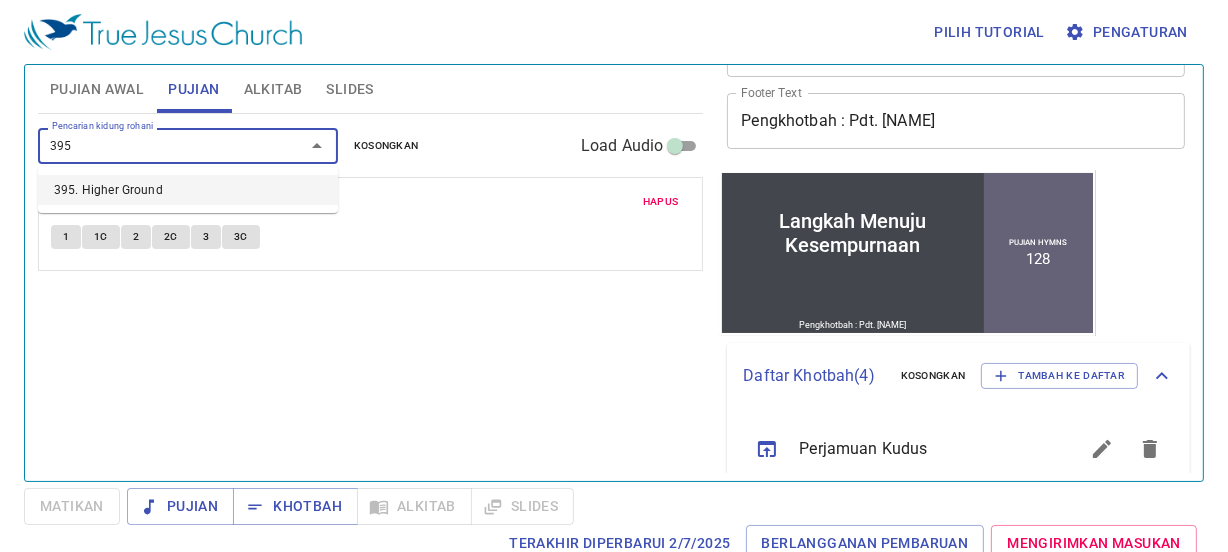 type 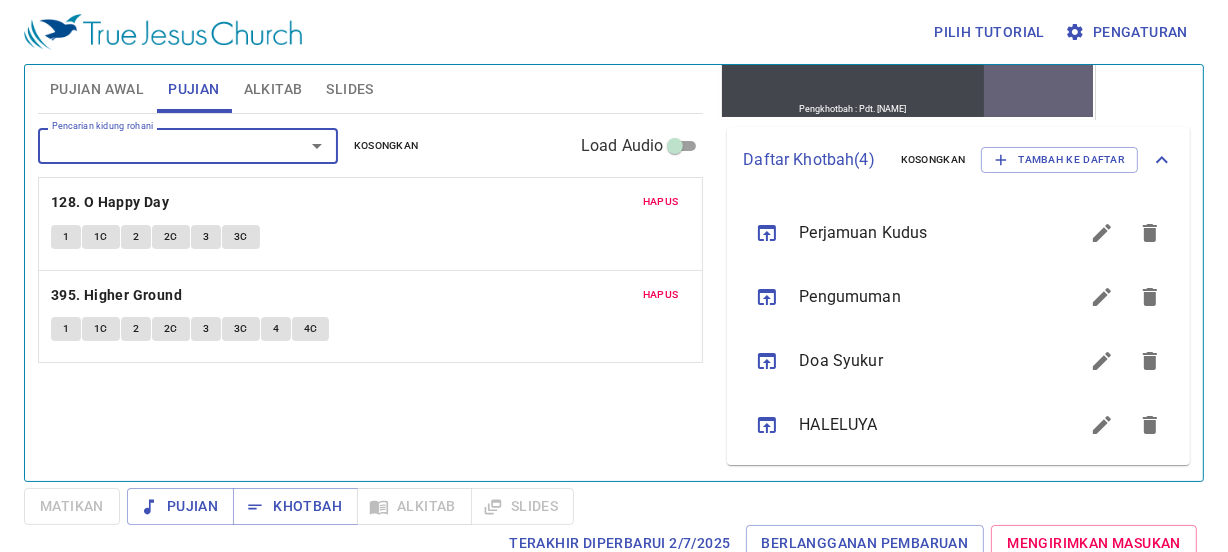 scroll, scrollTop: 459, scrollLeft: 0, axis: vertical 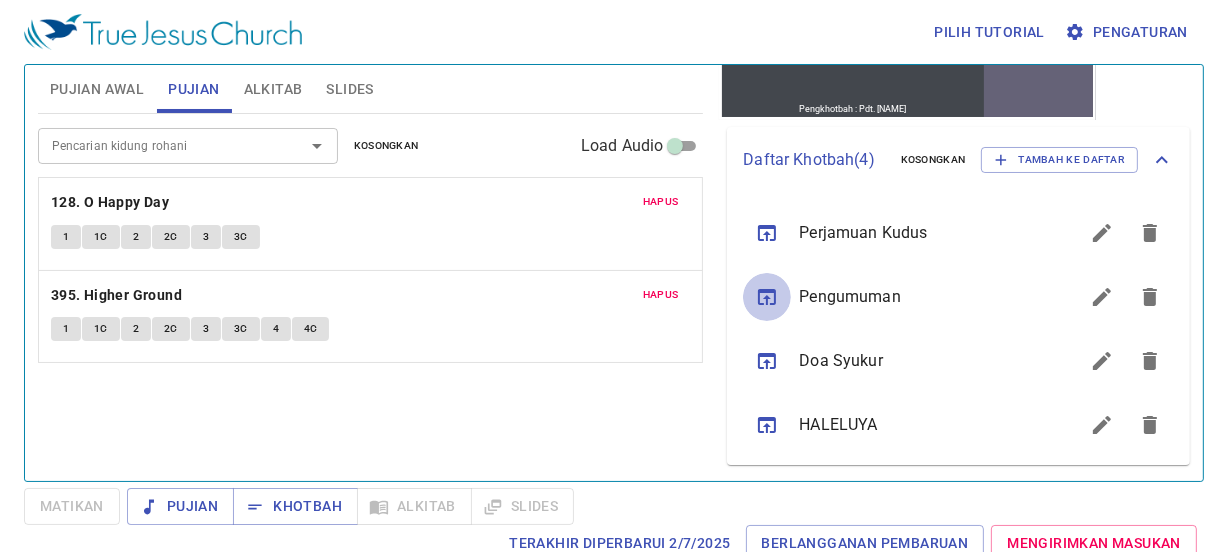 click 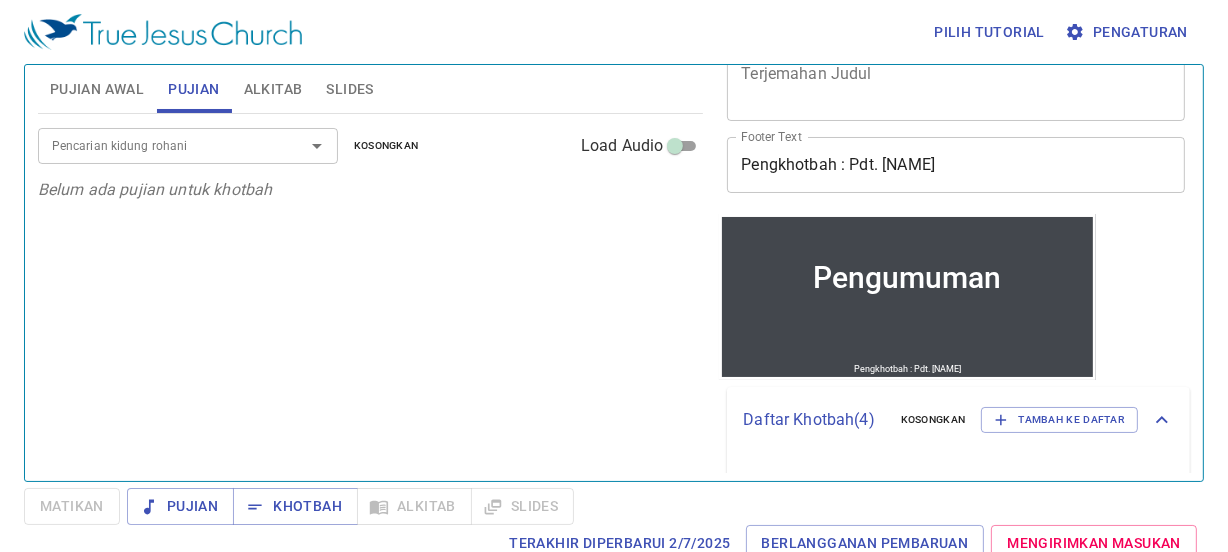 scroll, scrollTop: 345, scrollLeft: 0, axis: vertical 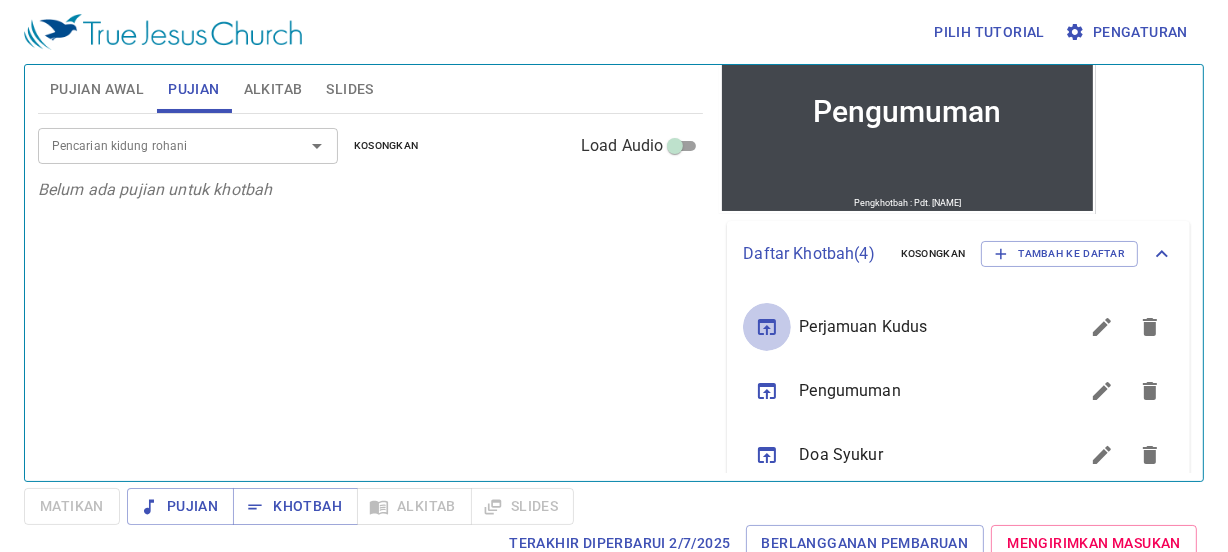 click 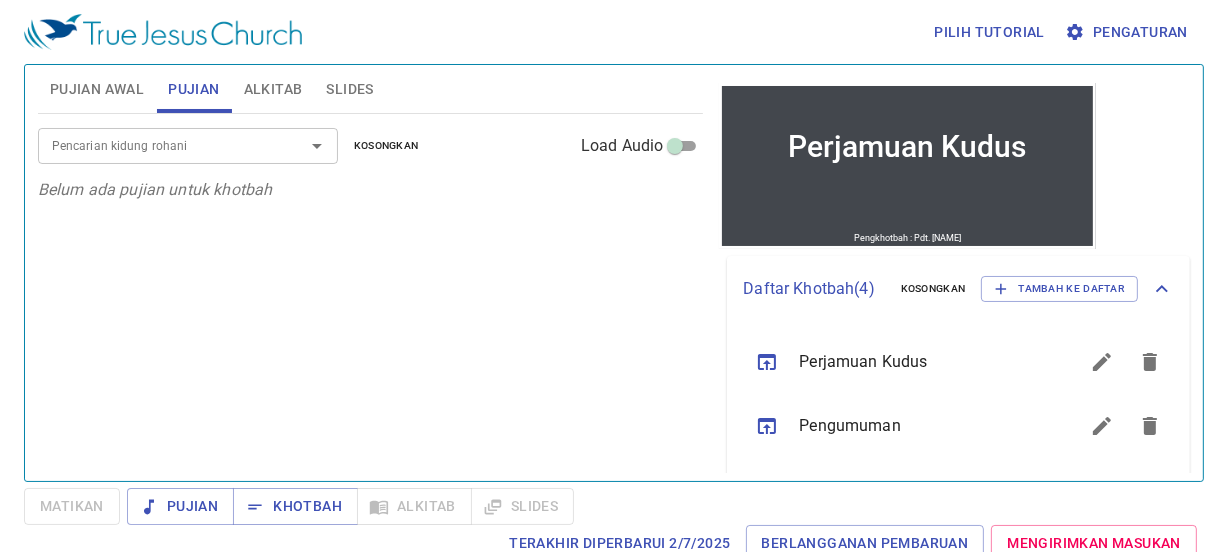 scroll, scrollTop: 460, scrollLeft: 0, axis: vertical 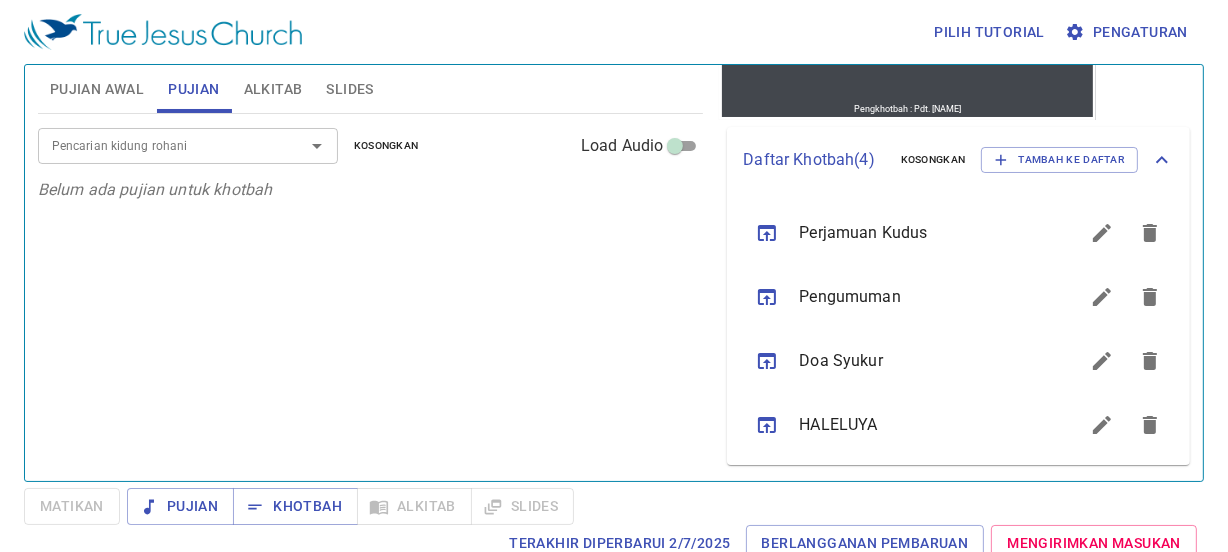 click on "Daftar Khotbah  ( 4 )" at bounding box center [813, 160] 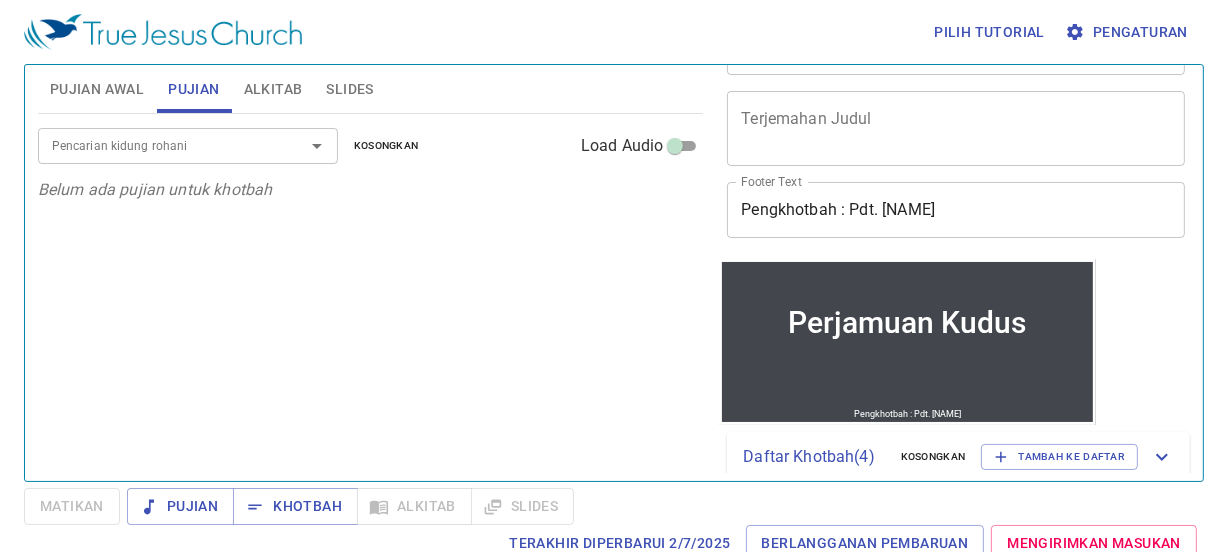scroll, scrollTop: 172, scrollLeft: 0, axis: vertical 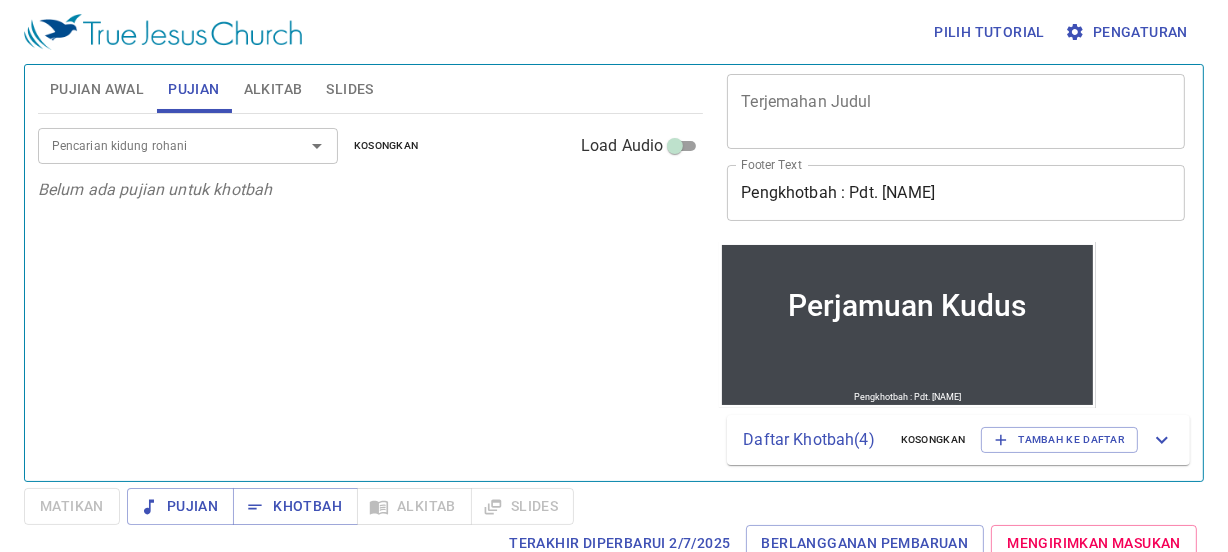 click 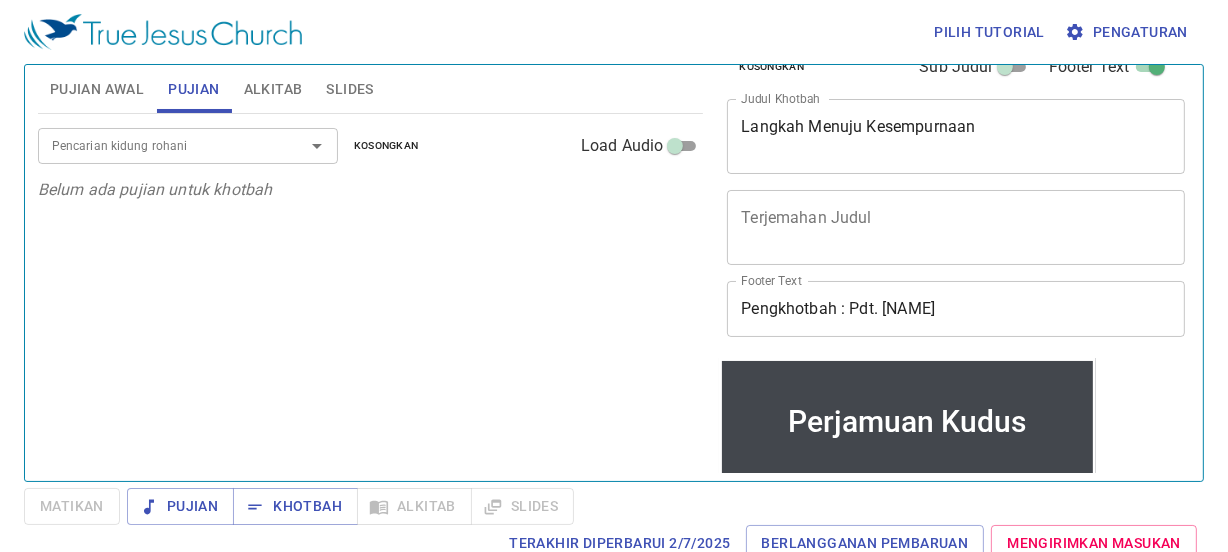 scroll, scrollTop: 3, scrollLeft: 0, axis: vertical 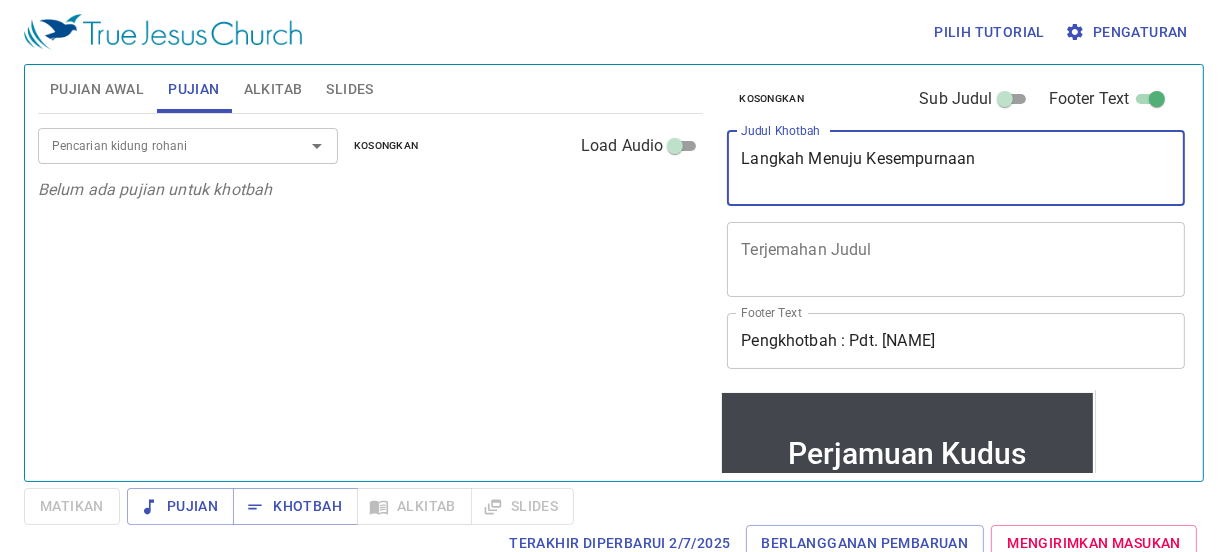 drag, startPoint x: 931, startPoint y: 170, endPoint x: 679, endPoint y: 111, distance: 258.8146 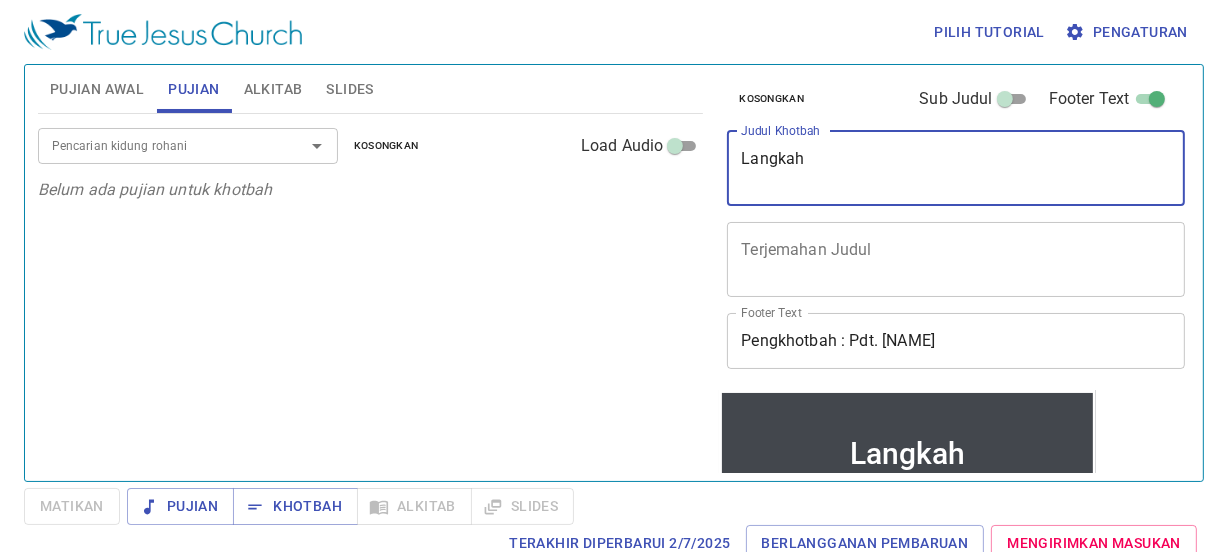 type on "Langkah" 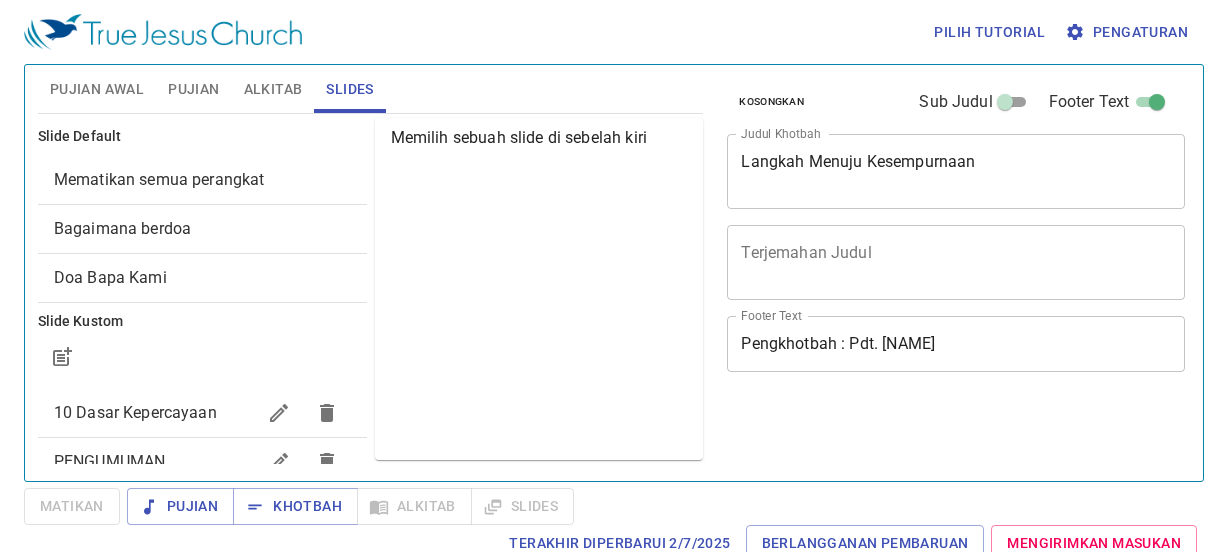 scroll, scrollTop: 0, scrollLeft: 0, axis: both 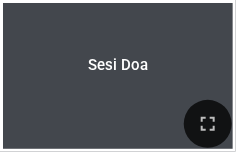 drag, startPoint x: 190, startPoint y: 132, endPoint x: 849, endPoint y: 286, distance: 676.75476 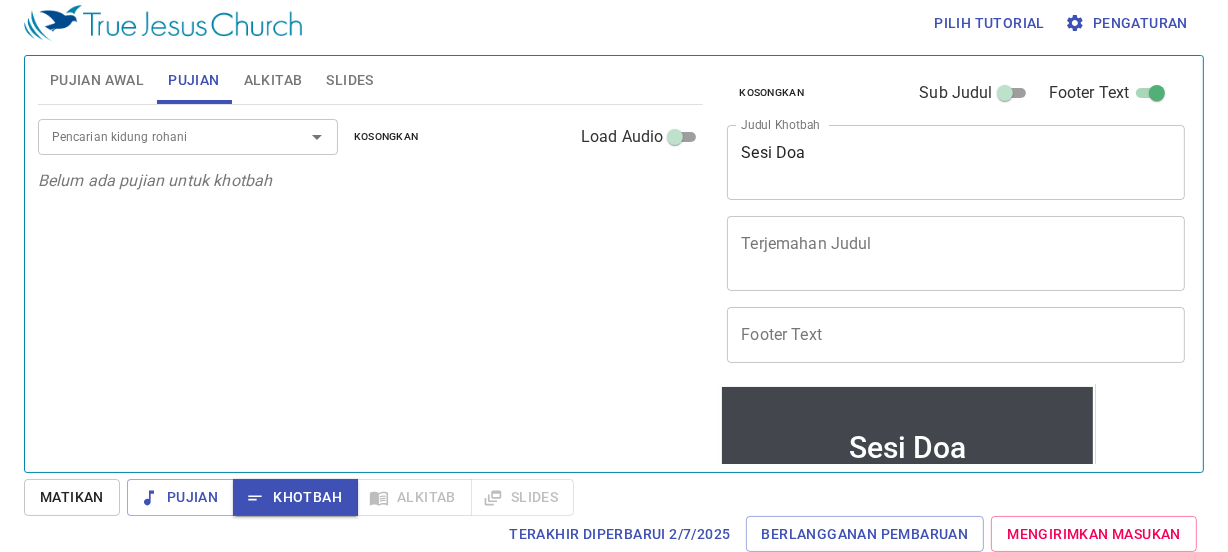 scroll, scrollTop: 9, scrollLeft: 0, axis: vertical 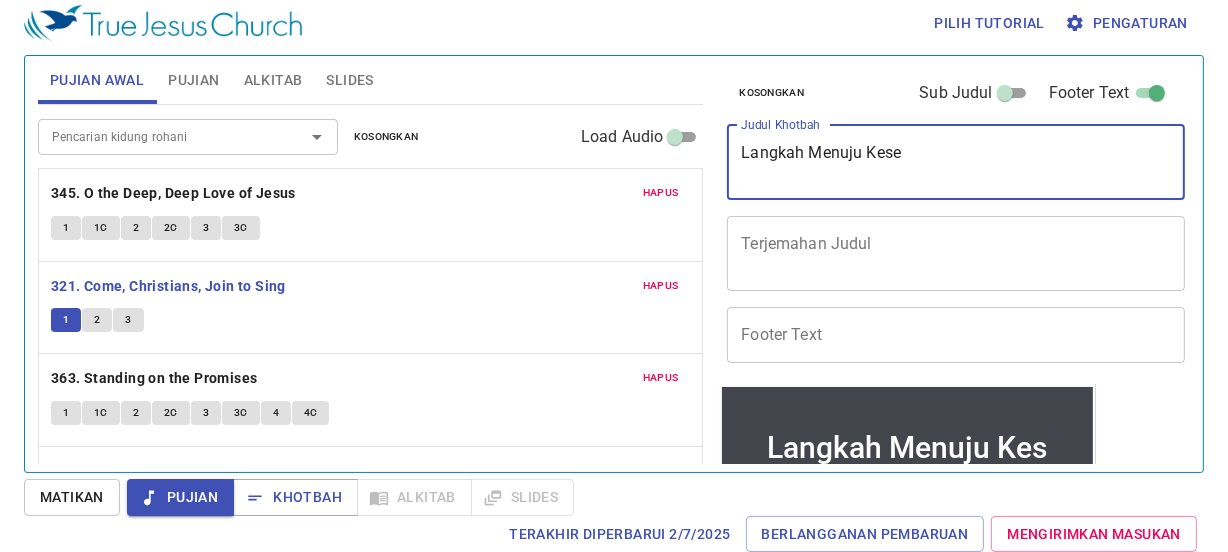 type on "Langkah Menuju Kesel" 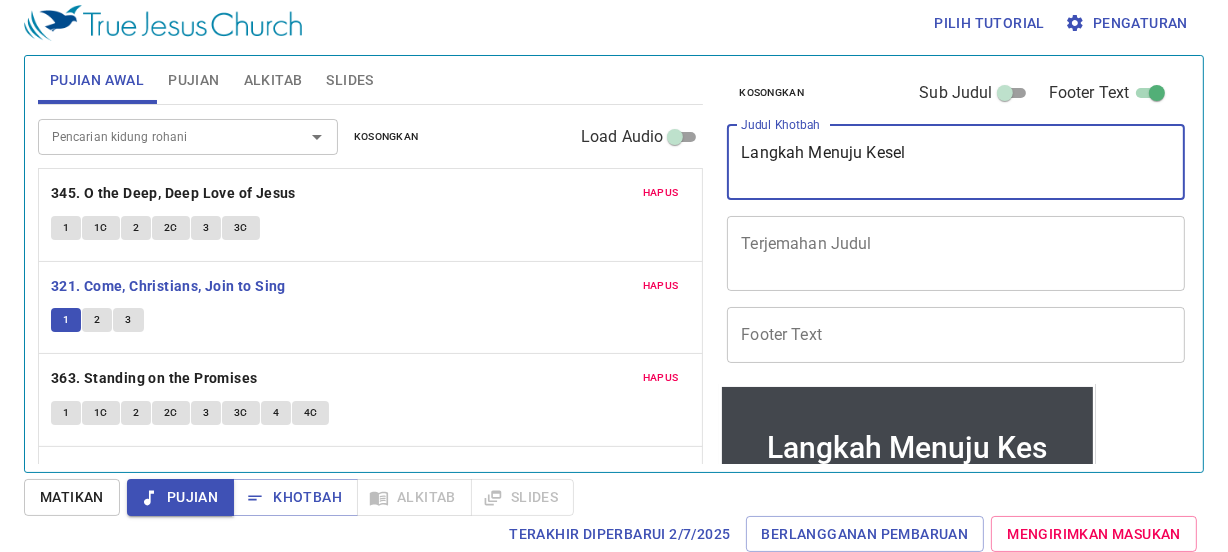 scroll, scrollTop: 9, scrollLeft: 0, axis: vertical 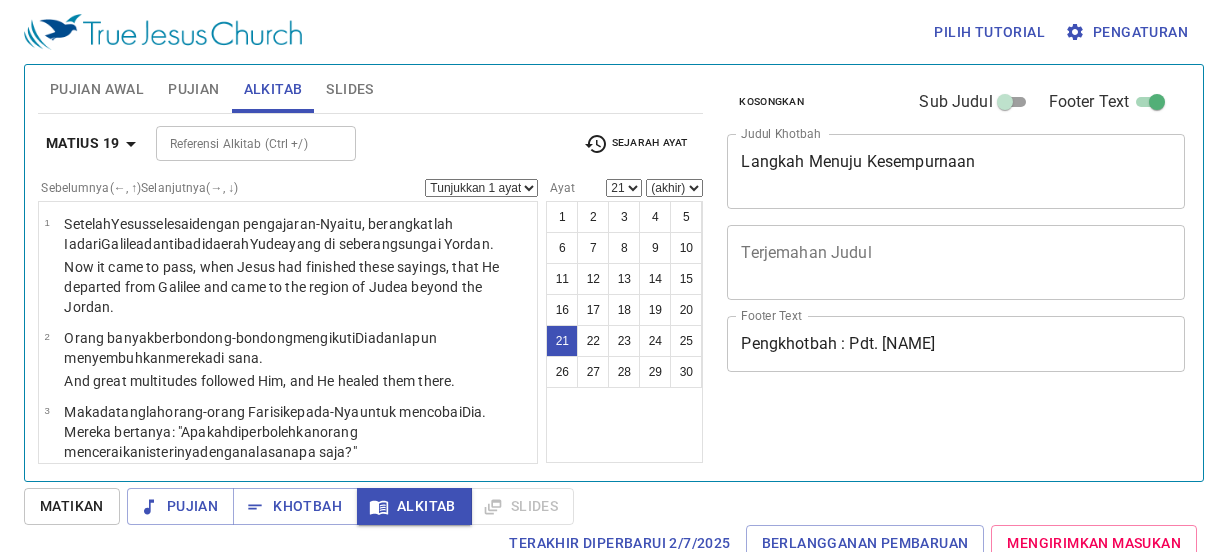 select on "21" 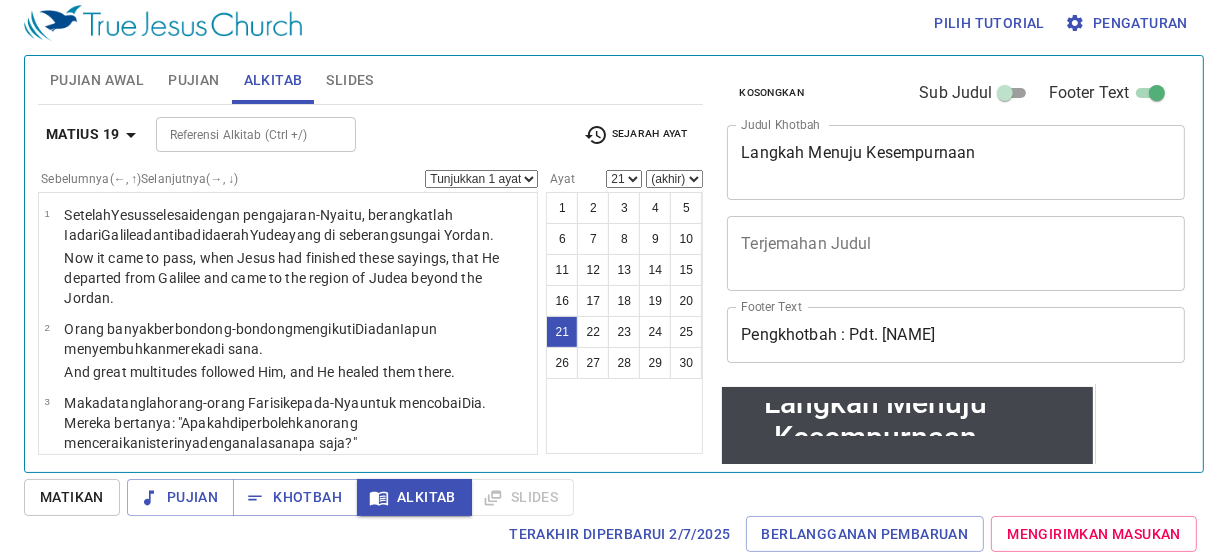 scroll, scrollTop: 9, scrollLeft: 0, axis: vertical 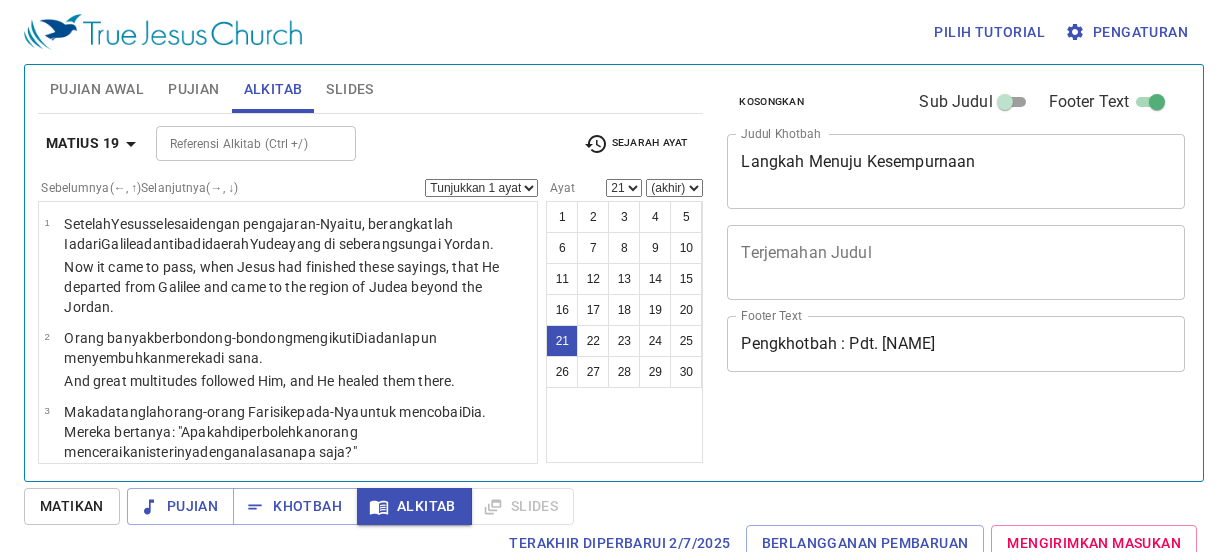 select on "21" 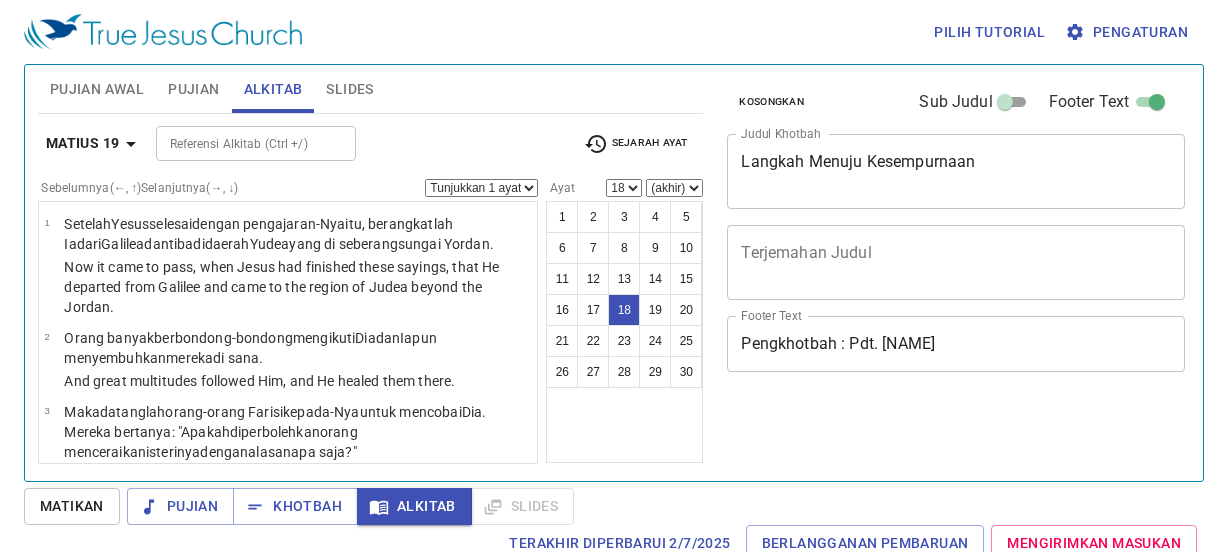 select on "18" 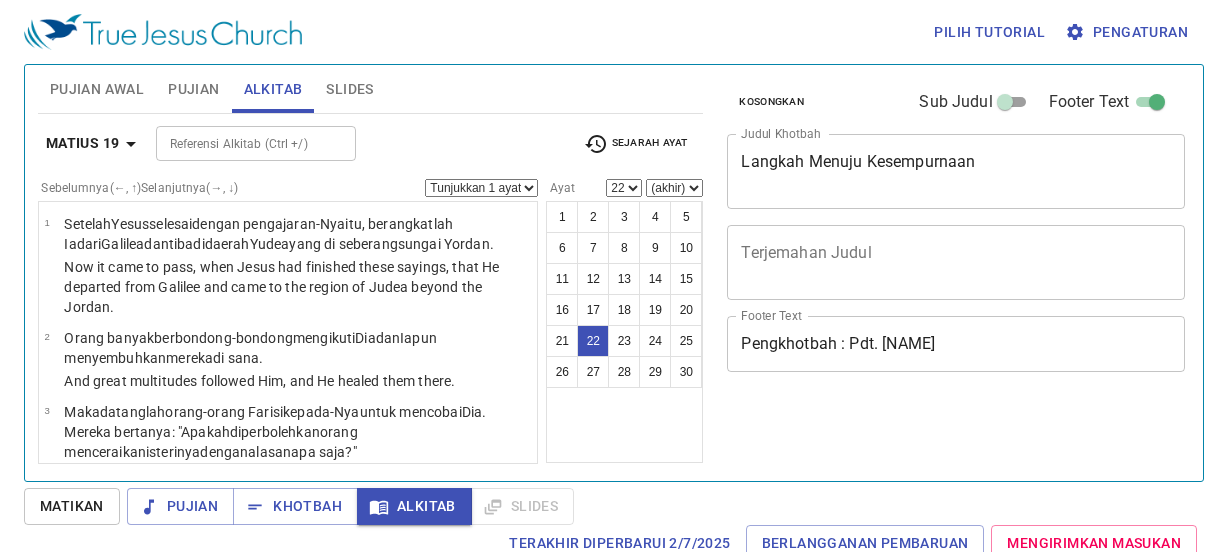 select on "22" 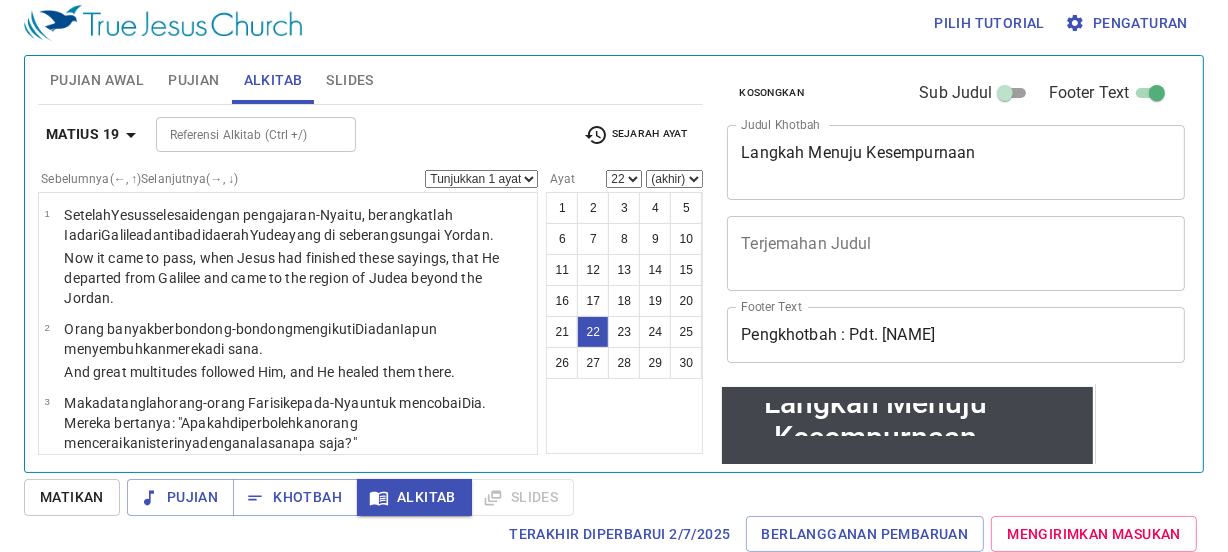 scroll, scrollTop: 9, scrollLeft: 0, axis: vertical 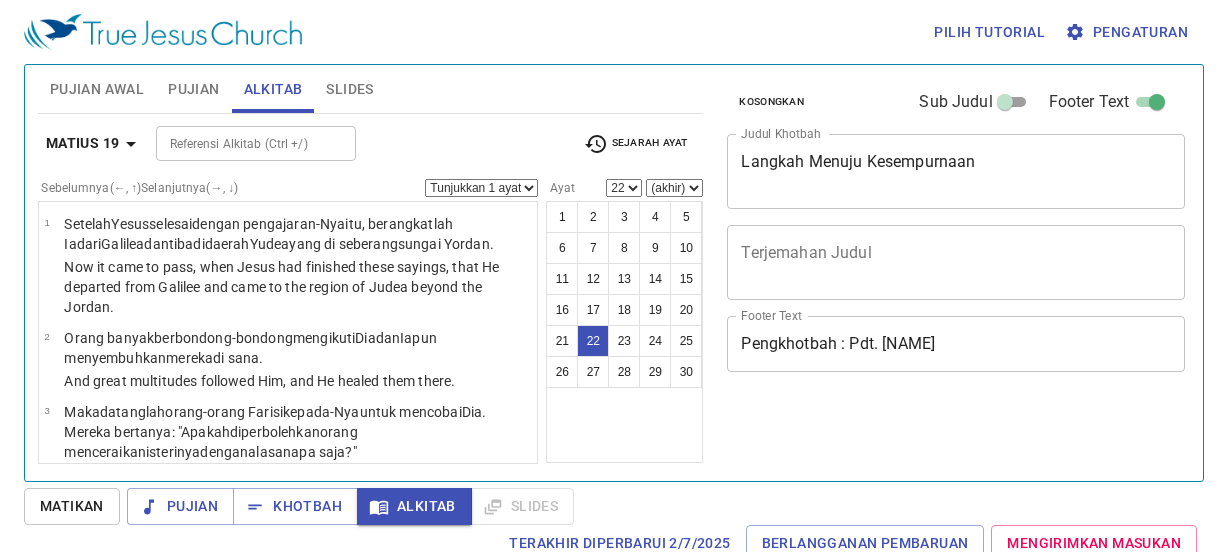 select on "22" 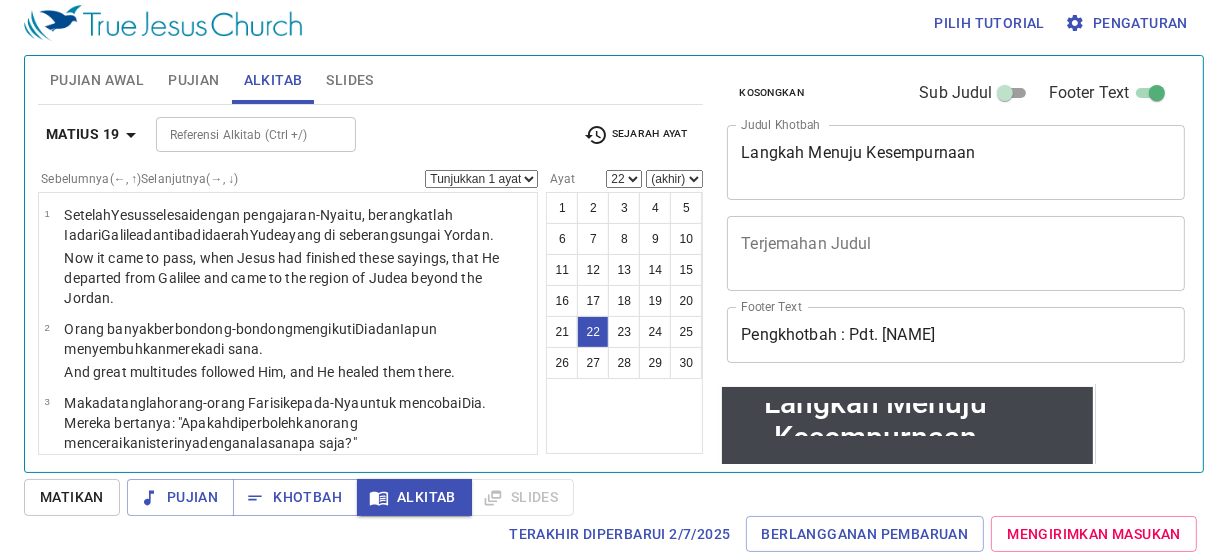 scroll, scrollTop: 9, scrollLeft: 0, axis: vertical 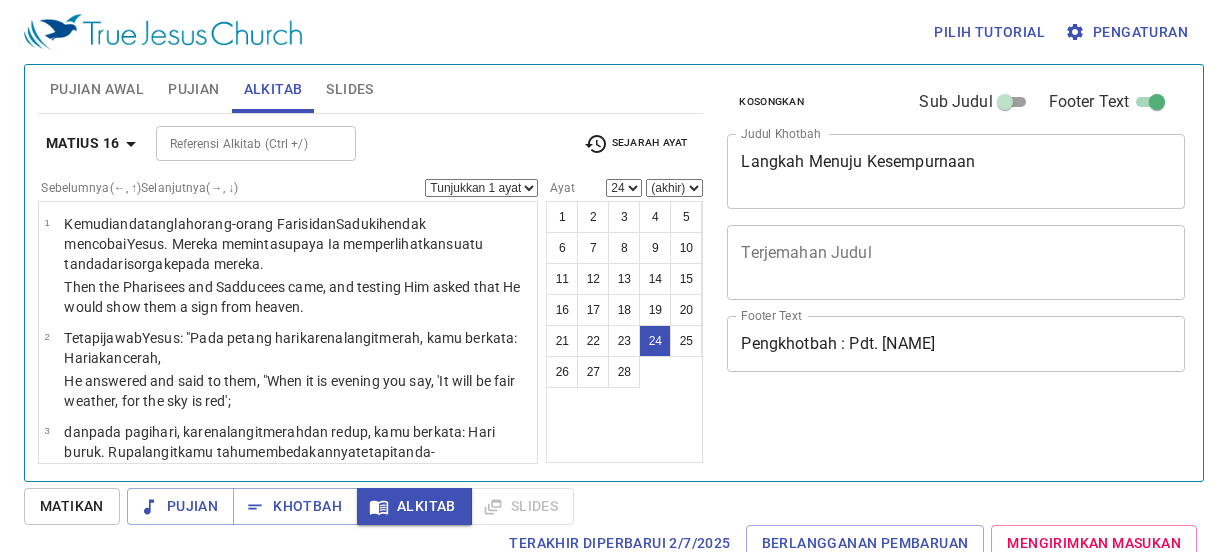 select on "24" 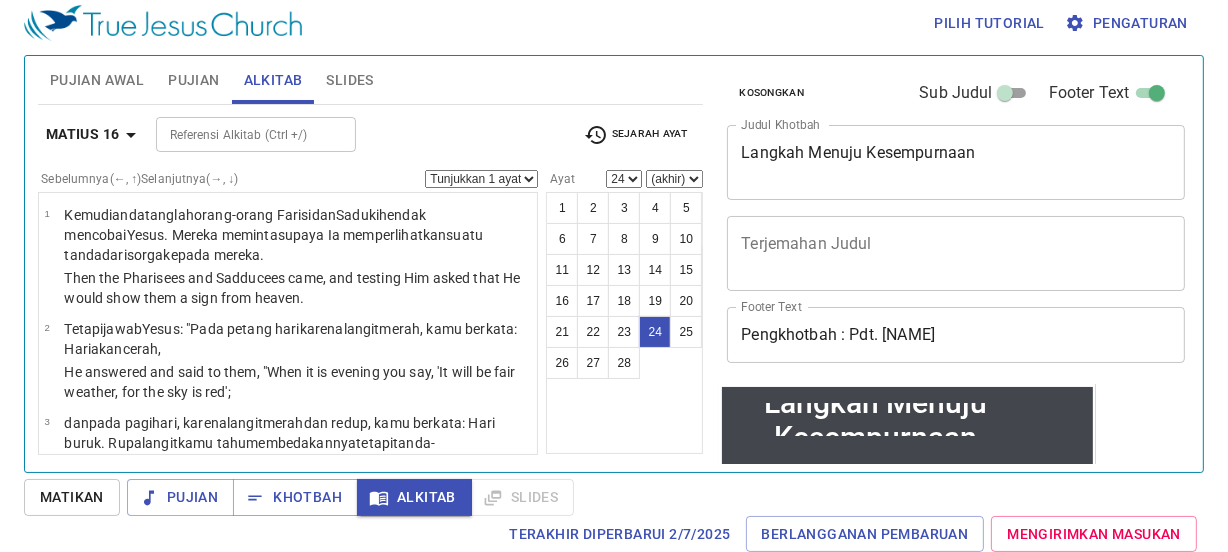 scroll, scrollTop: 9, scrollLeft: 0, axis: vertical 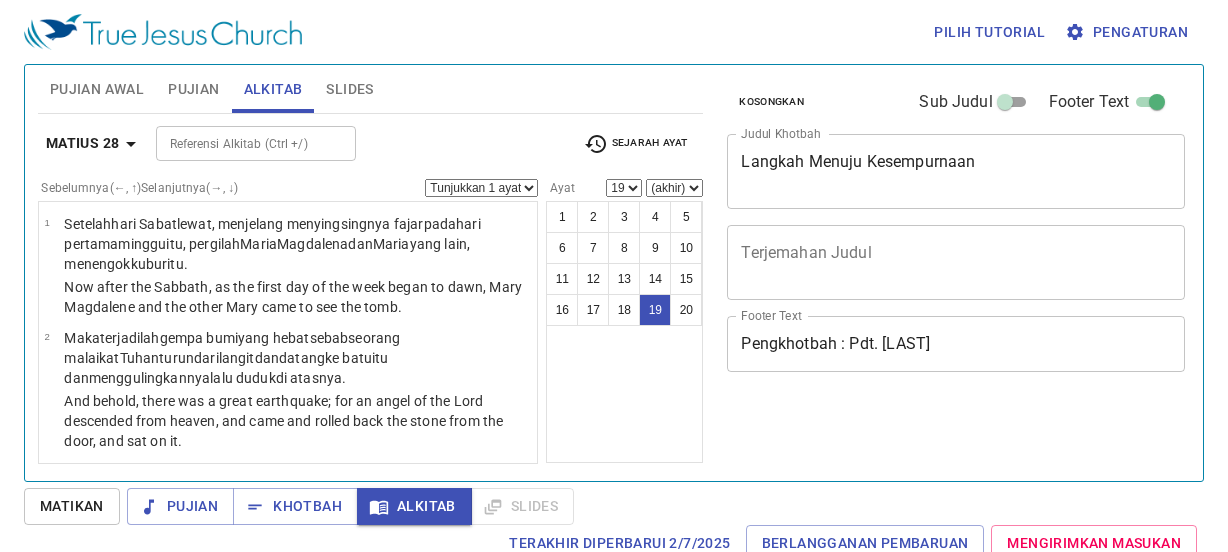 select on "19" 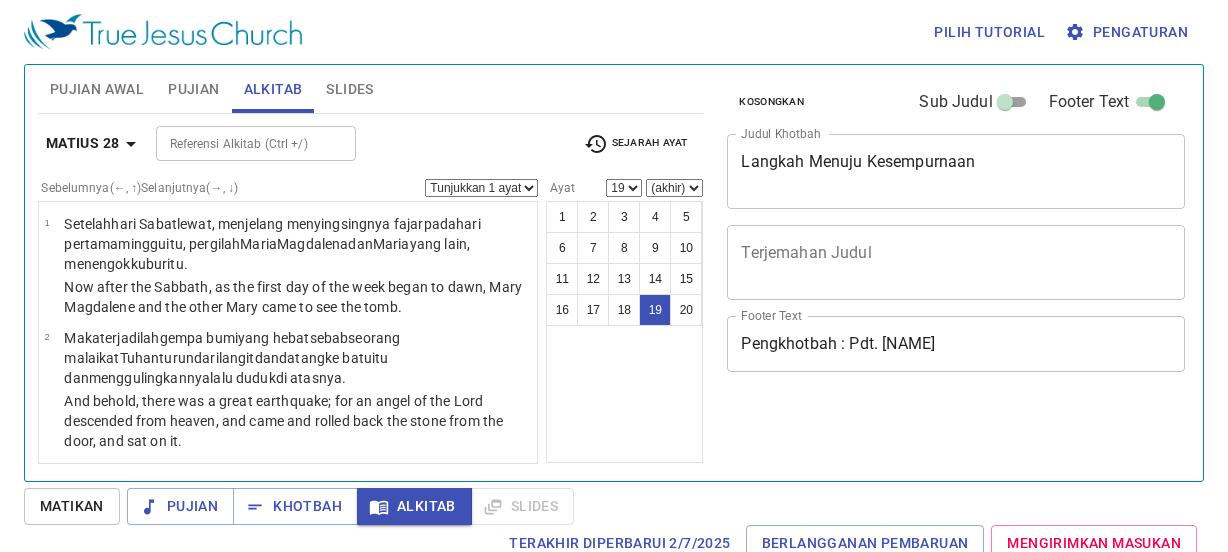 select on "19" 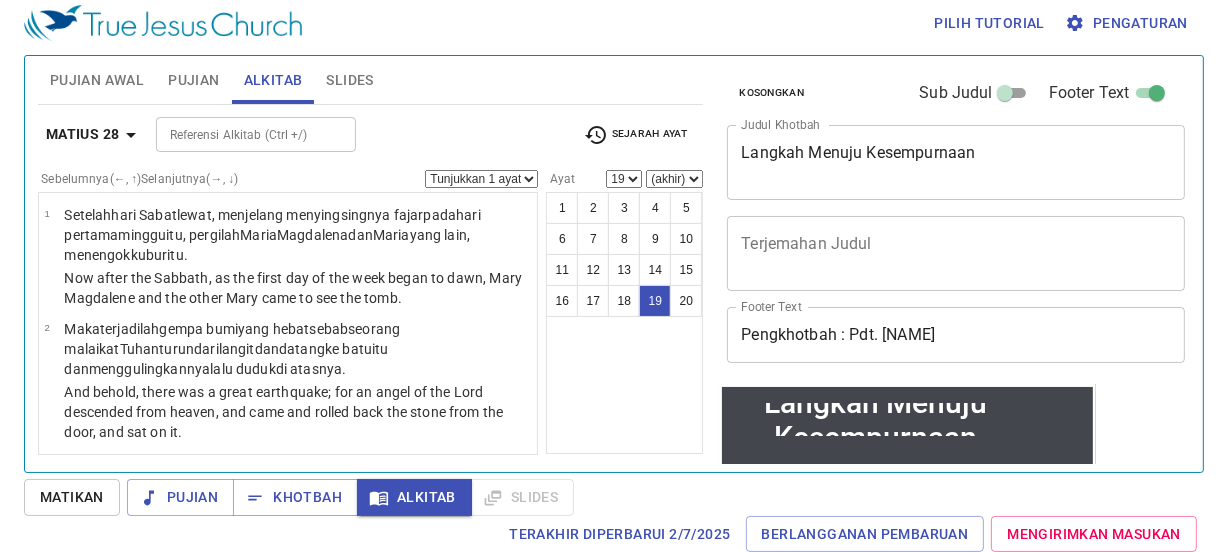 scroll, scrollTop: 9, scrollLeft: 0, axis: vertical 